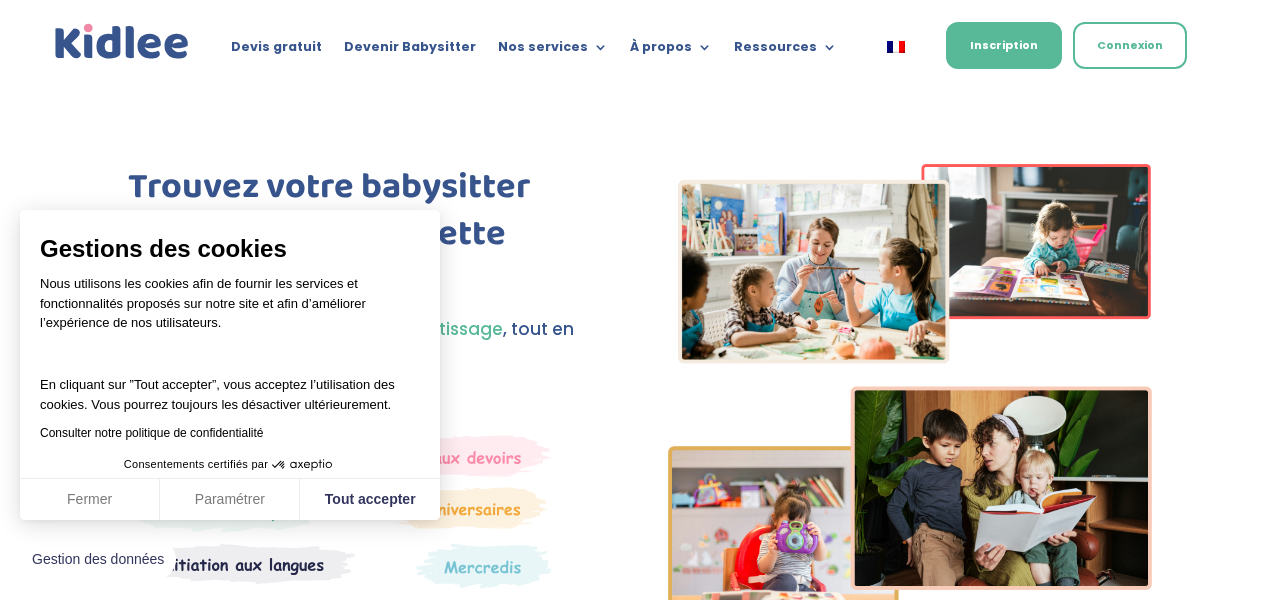 scroll, scrollTop: 0, scrollLeft: 0, axis: both 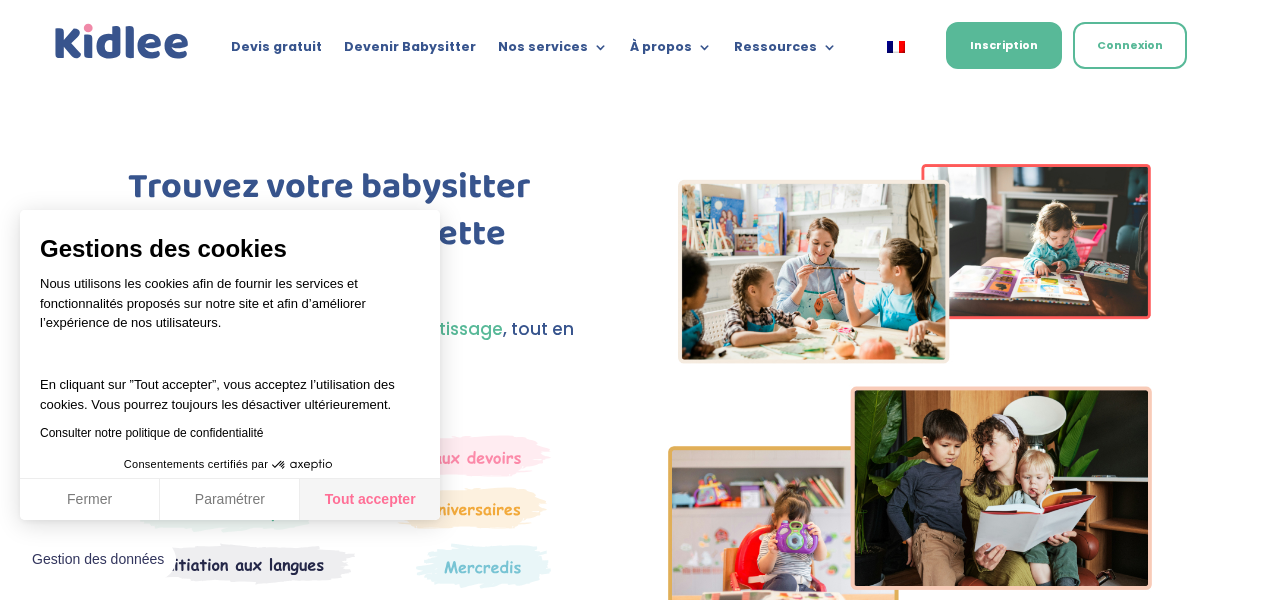 click on "Tout accepter" at bounding box center [370, 500] 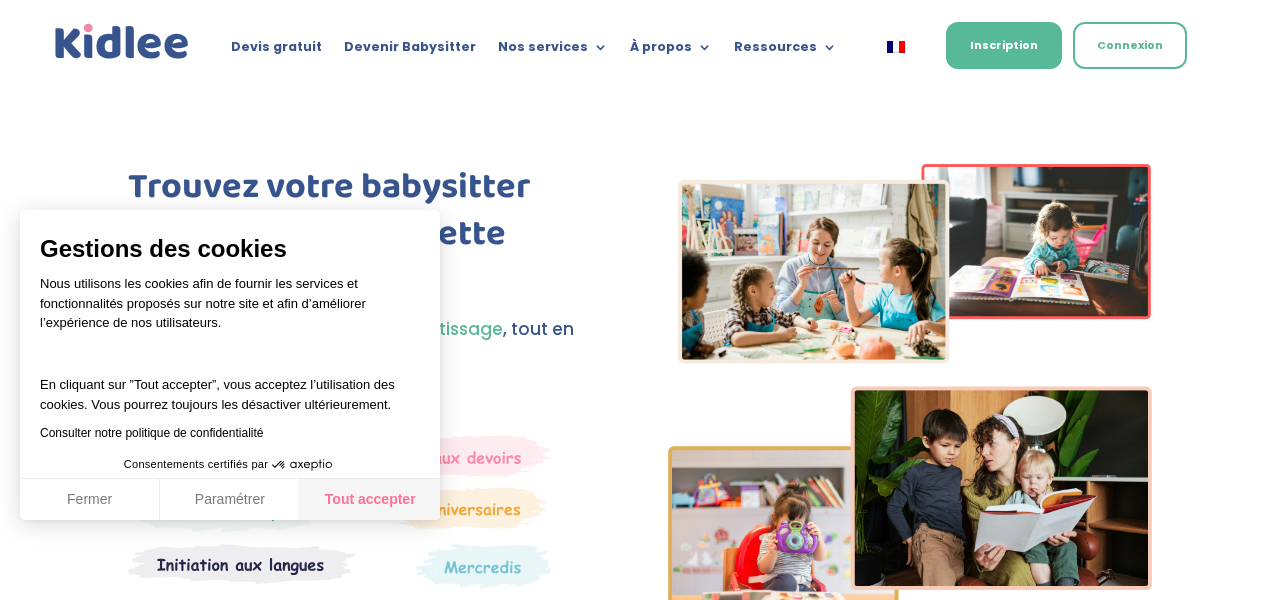 checkbox on "true" 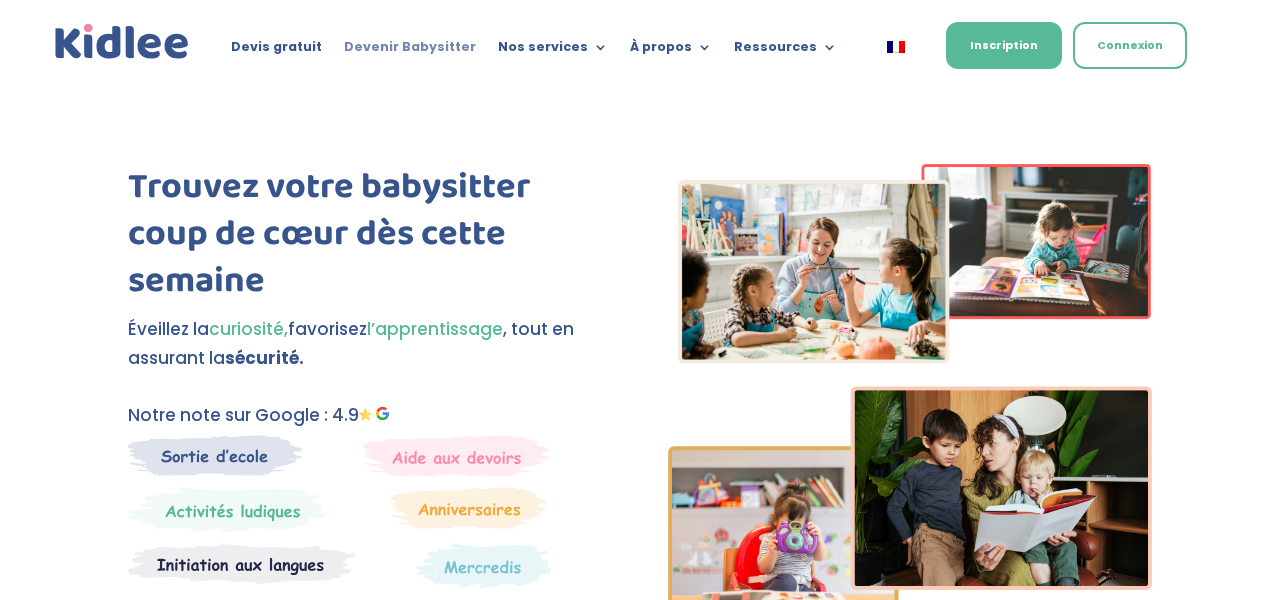 click on "Devenir Babysitter" at bounding box center (410, 51) 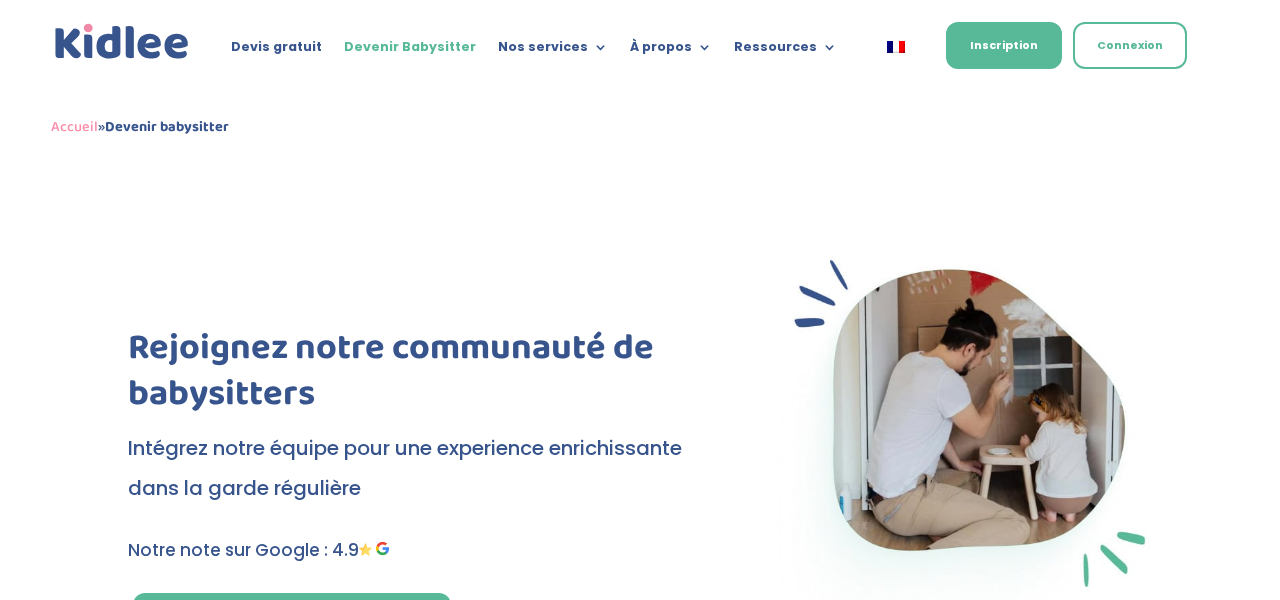 scroll, scrollTop: 169, scrollLeft: 0, axis: vertical 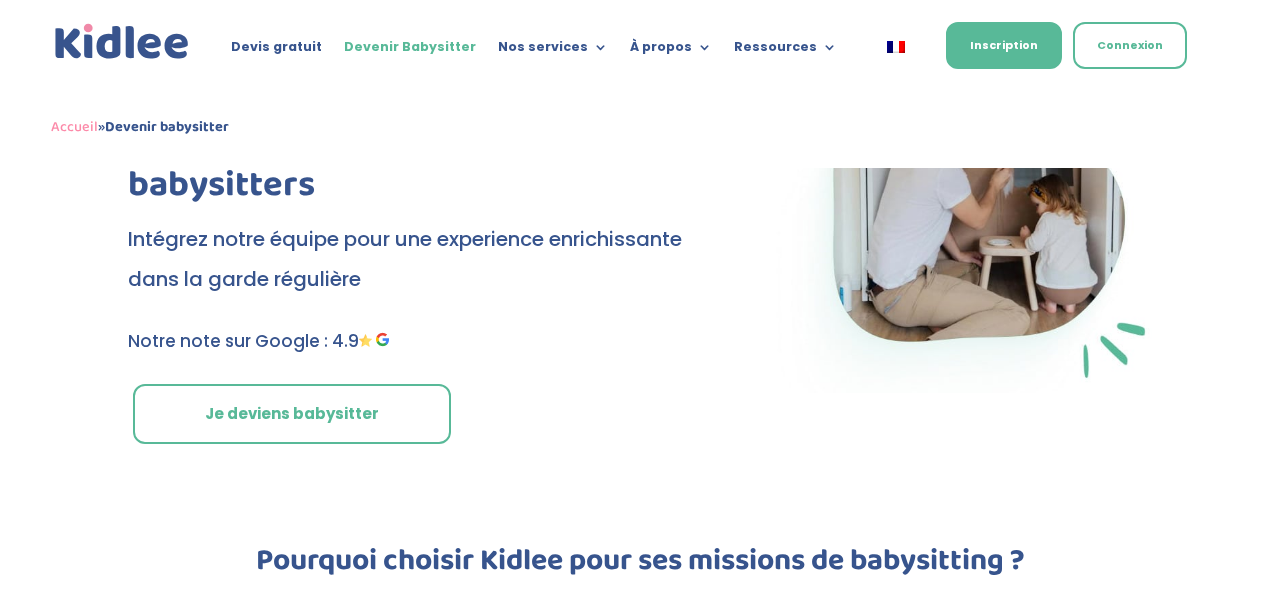 click on "Je deviens babysitter" at bounding box center (292, 414) 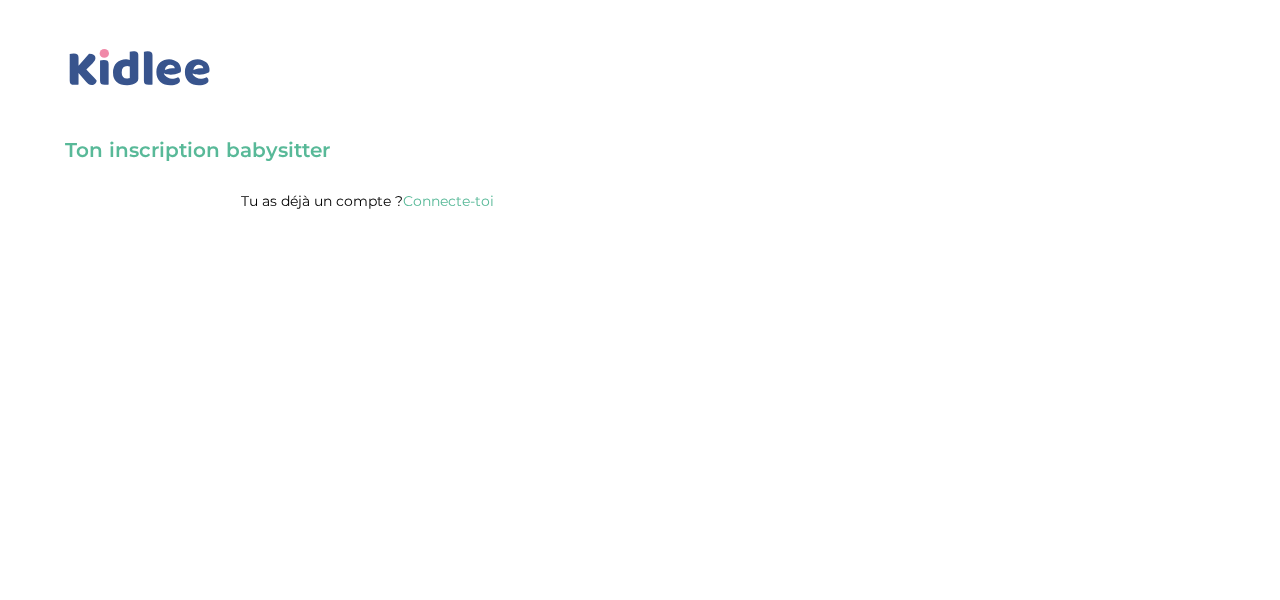 scroll, scrollTop: 0, scrollLeft: 0, axis: both 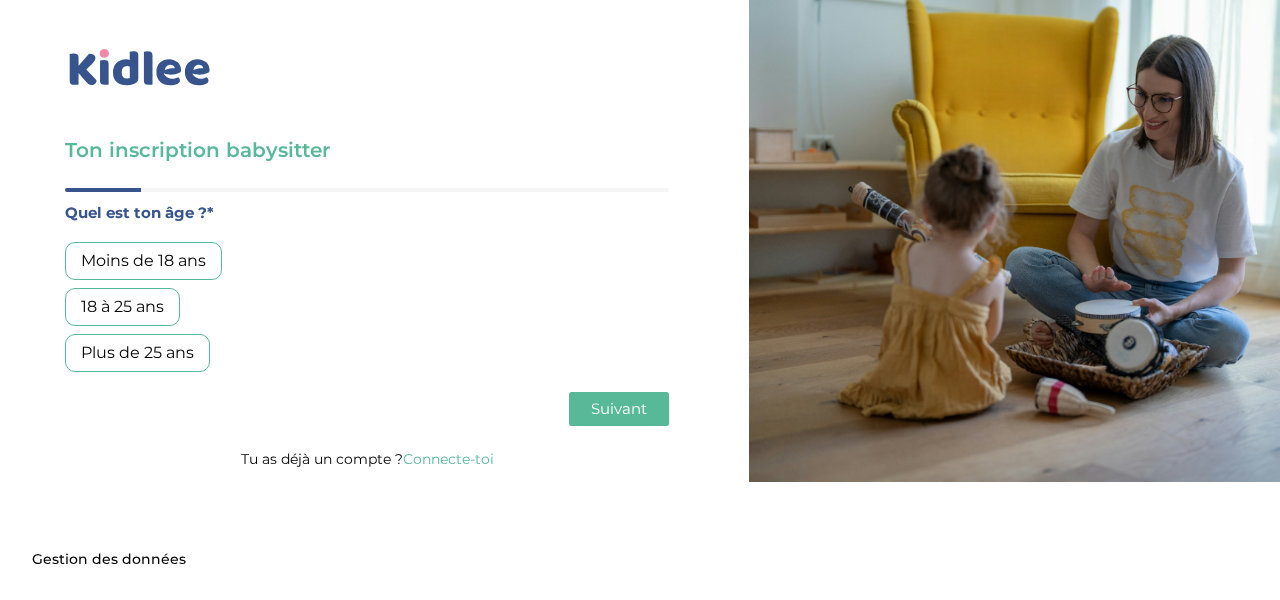 click on "Moins de 18 ans" at bounding box center (143, 261) 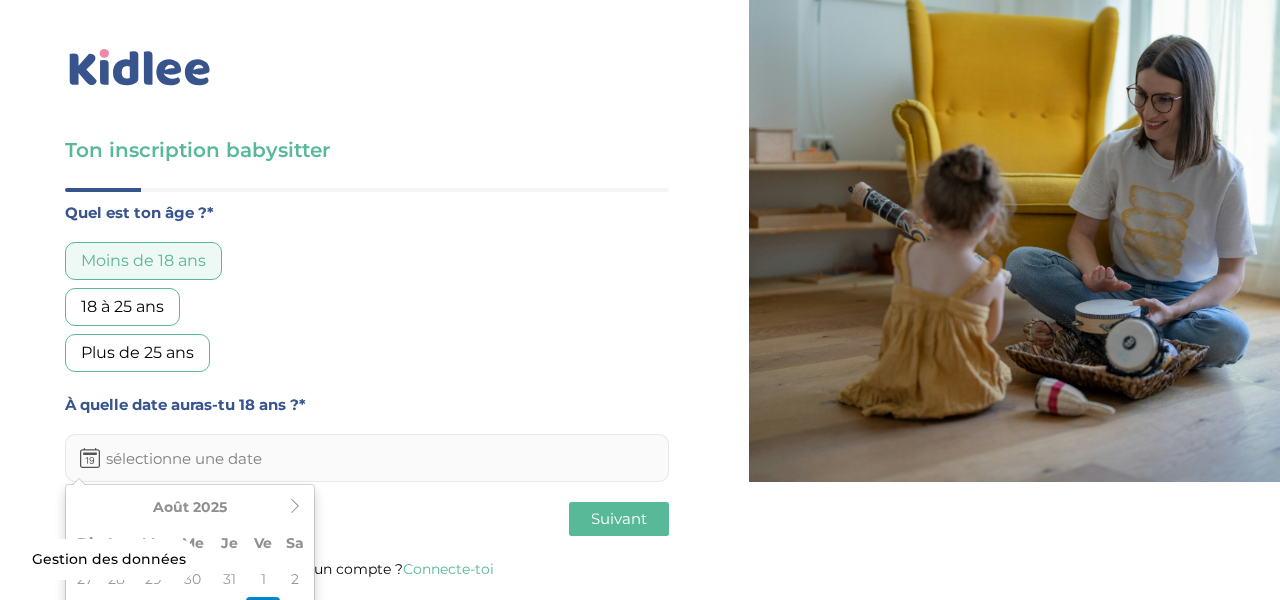 click at bounding box center [367, 458] 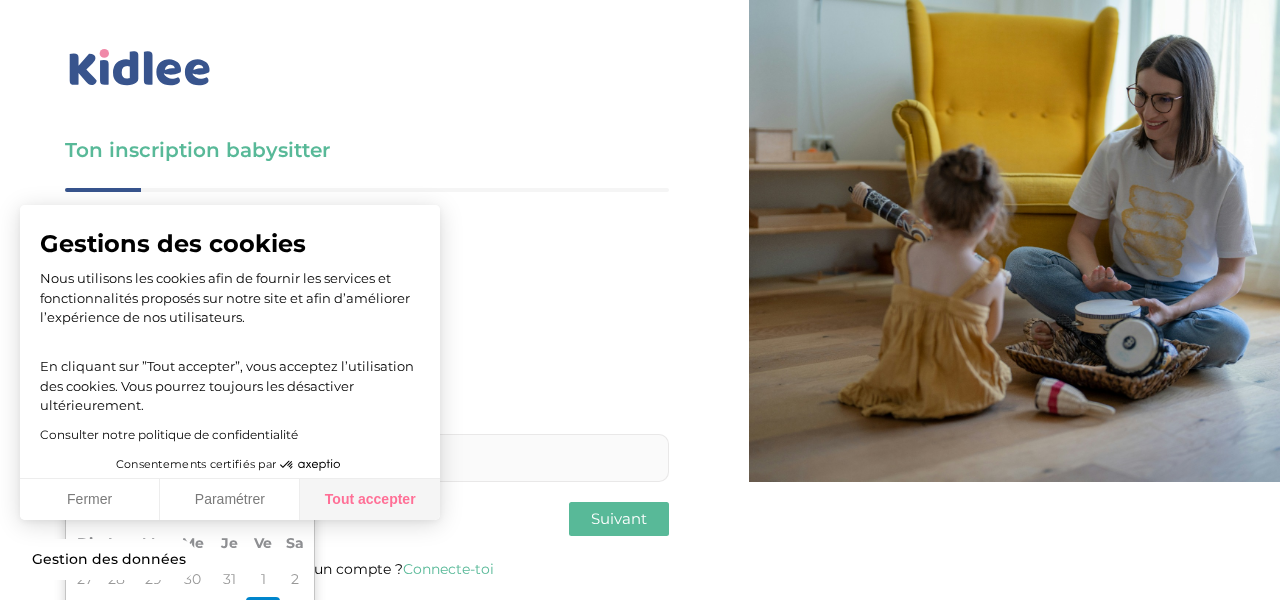 click on "Tout accepter" at bounding box center [370, 500] 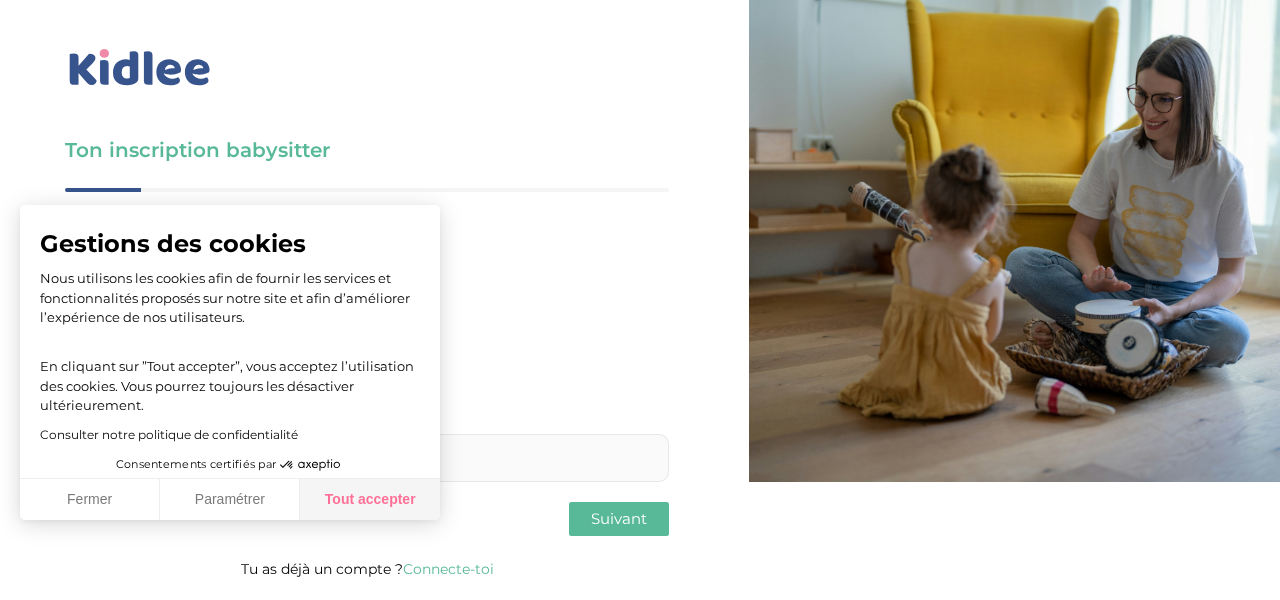 checkbox on "true" 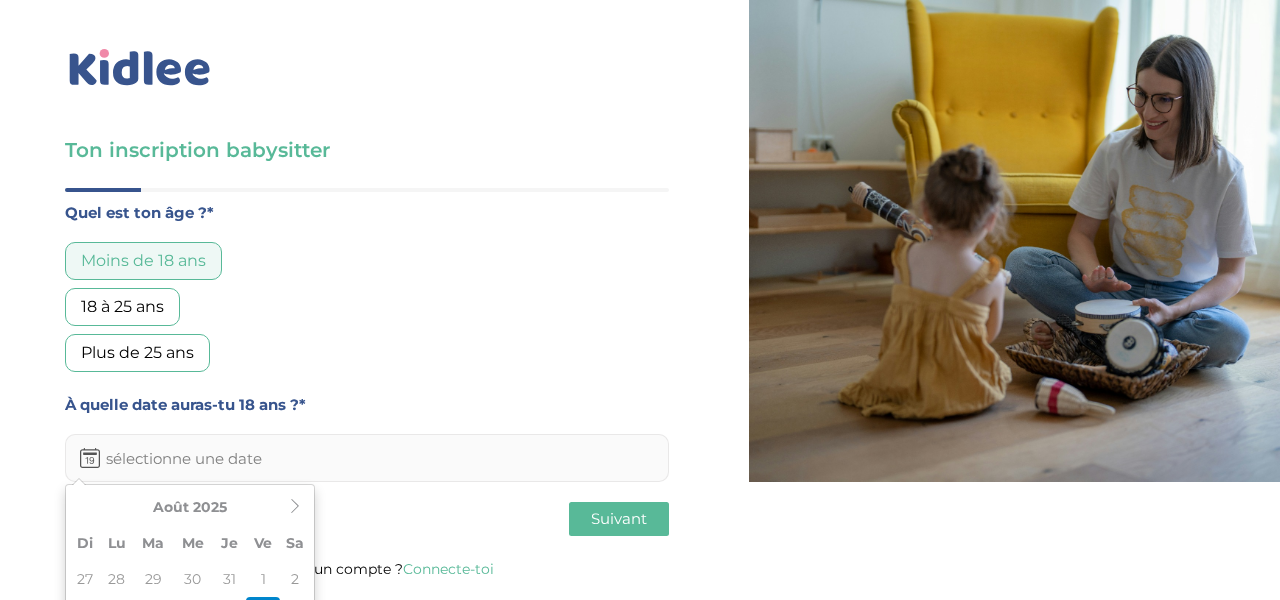 click at bounding box center [367, 458] 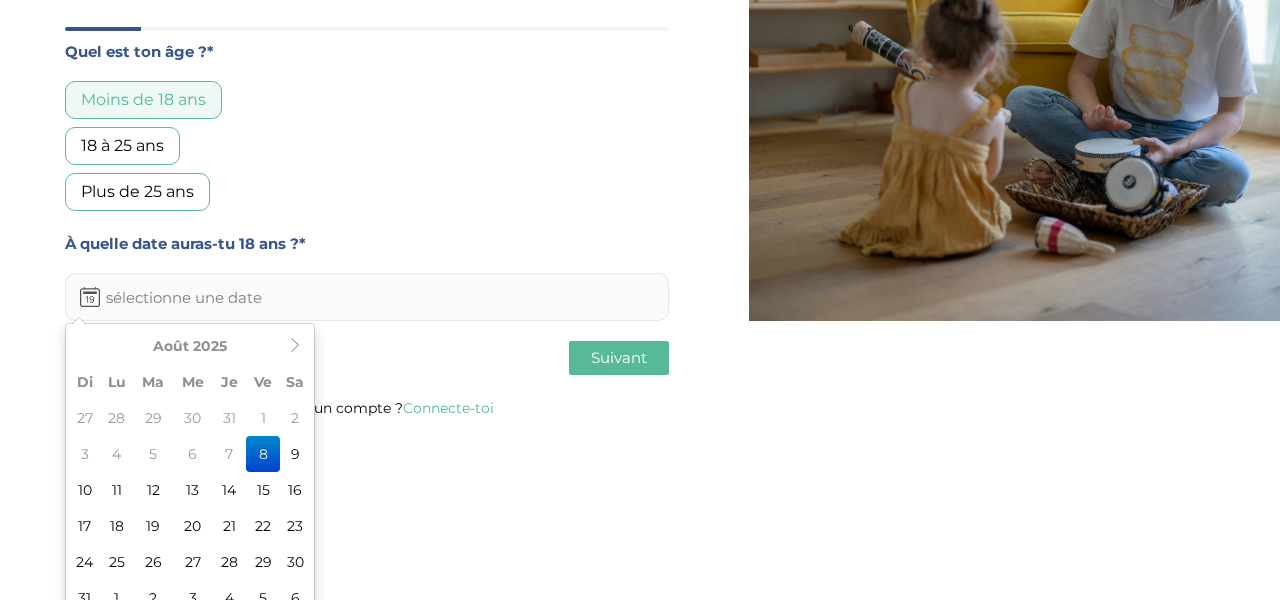 scroll, scrollTop: 177, scrollLeft: 0, axis: vertical 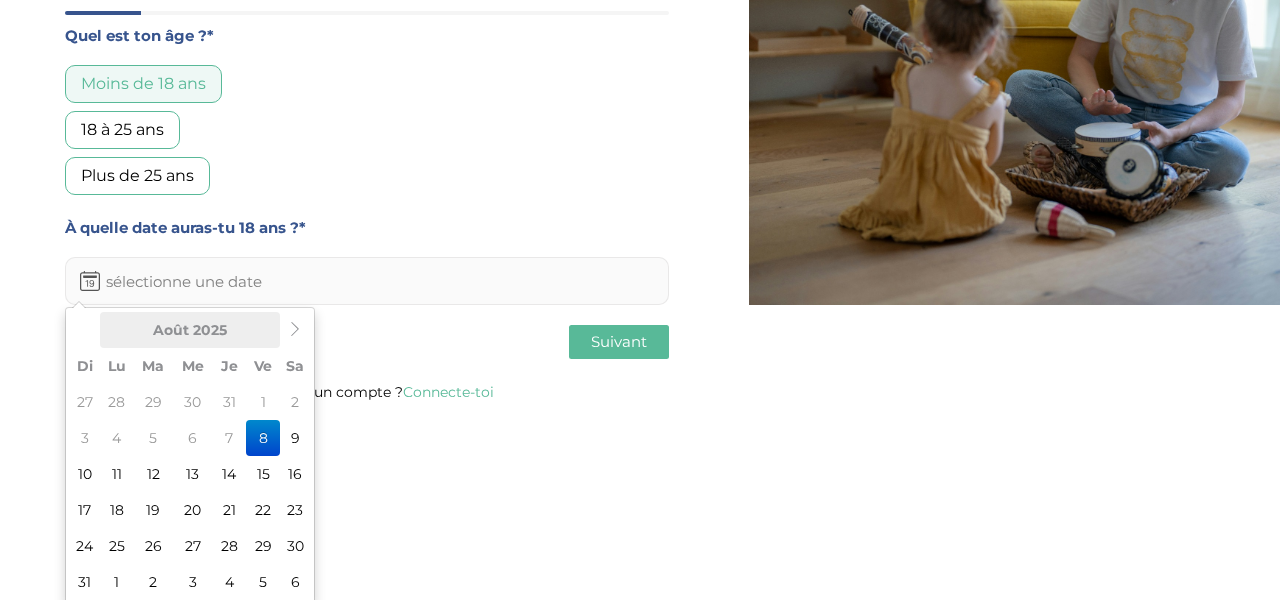 click on "Août 2025" at bounding box center [190, 330] 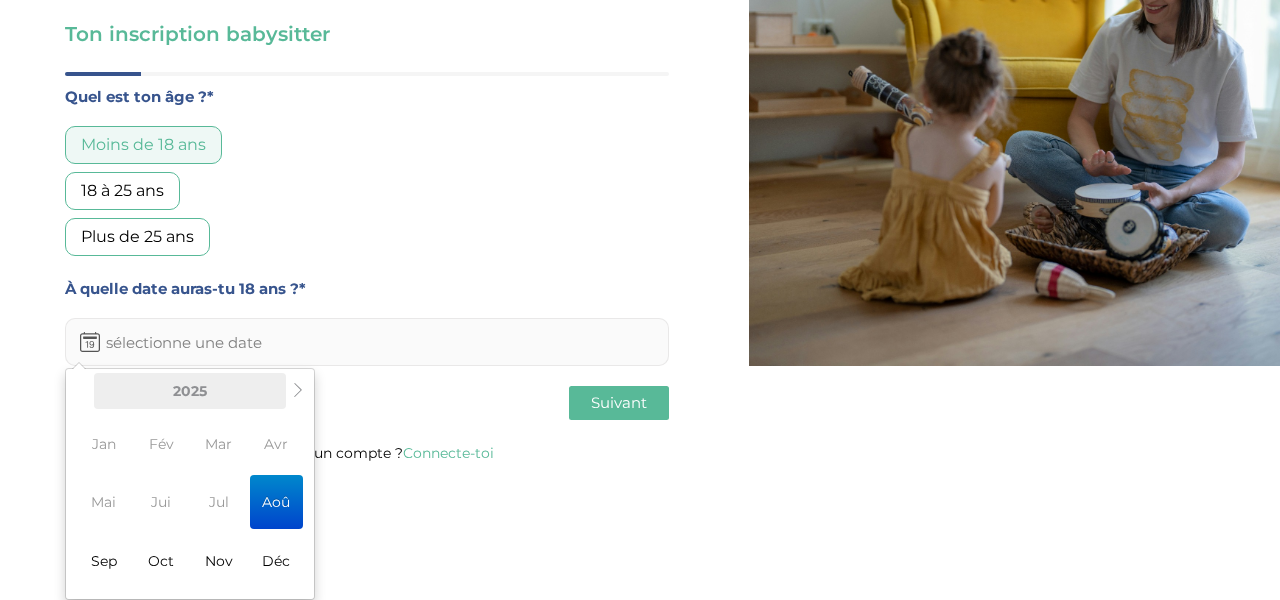 click on "2025" at bounding box center (190, 391) 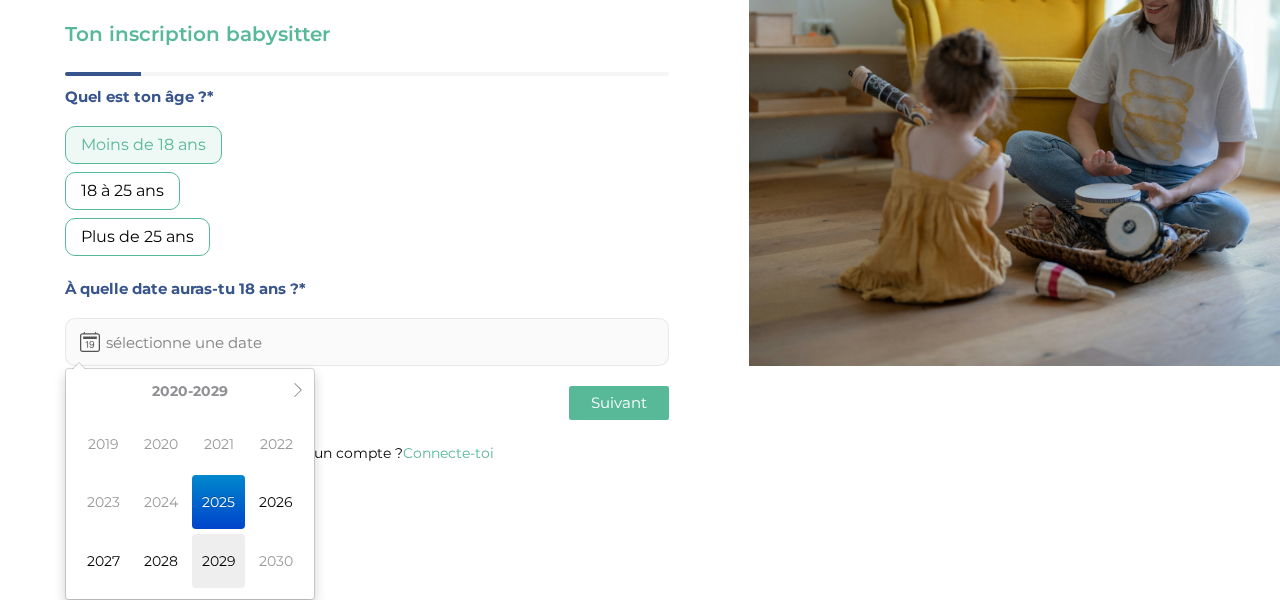 click on "2029" at bounding box center [218, 561] 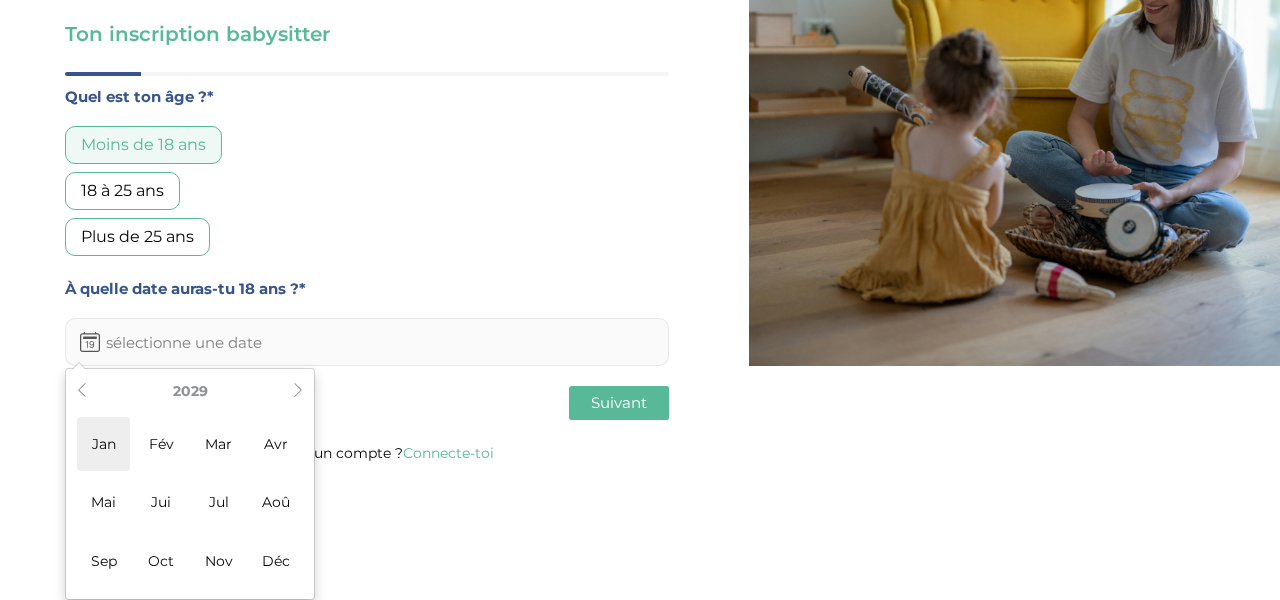 click on "Jan" at bounding box center (103, 444) 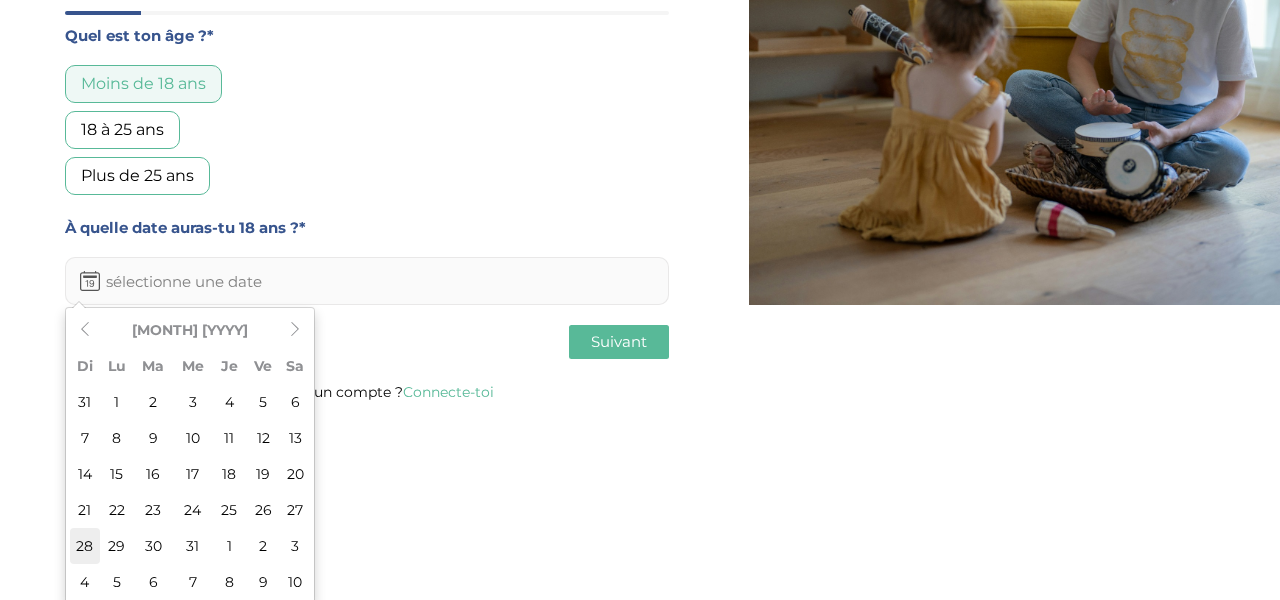 click on "28" at bounding box center [85, 546] 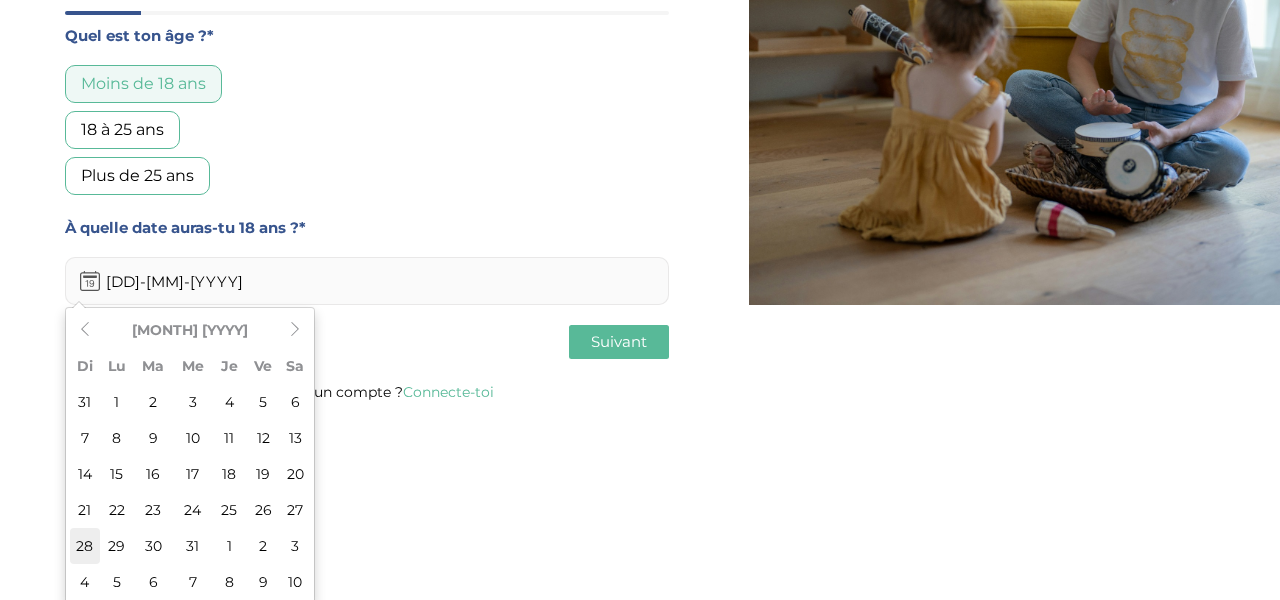 scroll, scrollTop: 0, scrollLeft: 0, axis: both 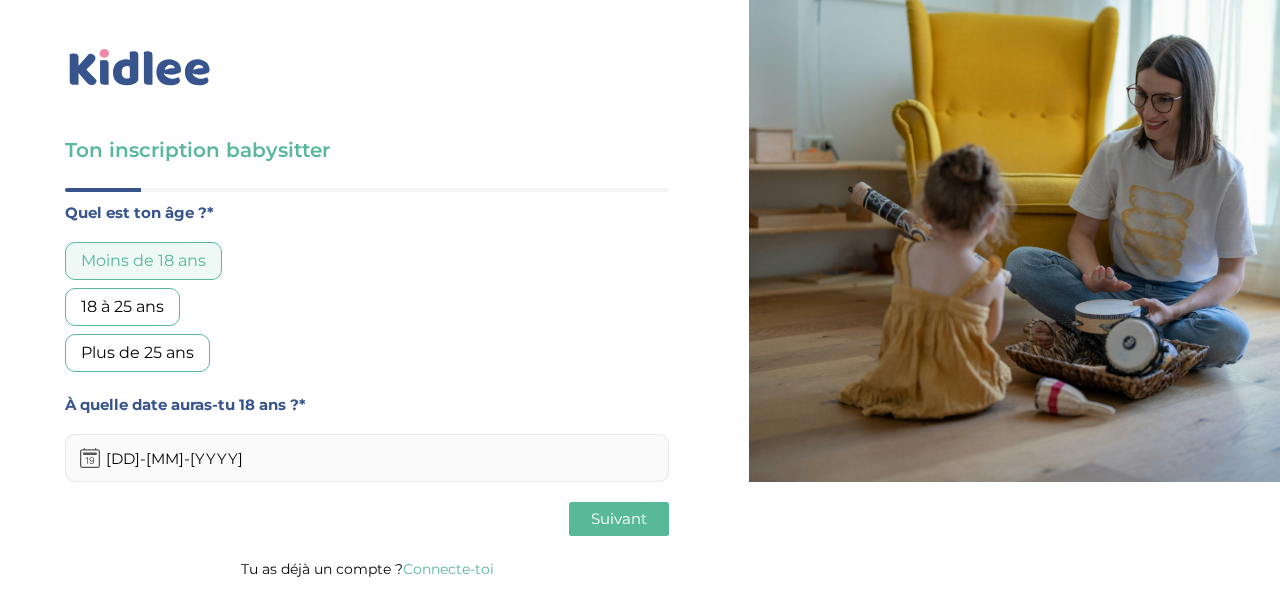 click on "Suivant" at bounding box center [619, 518] 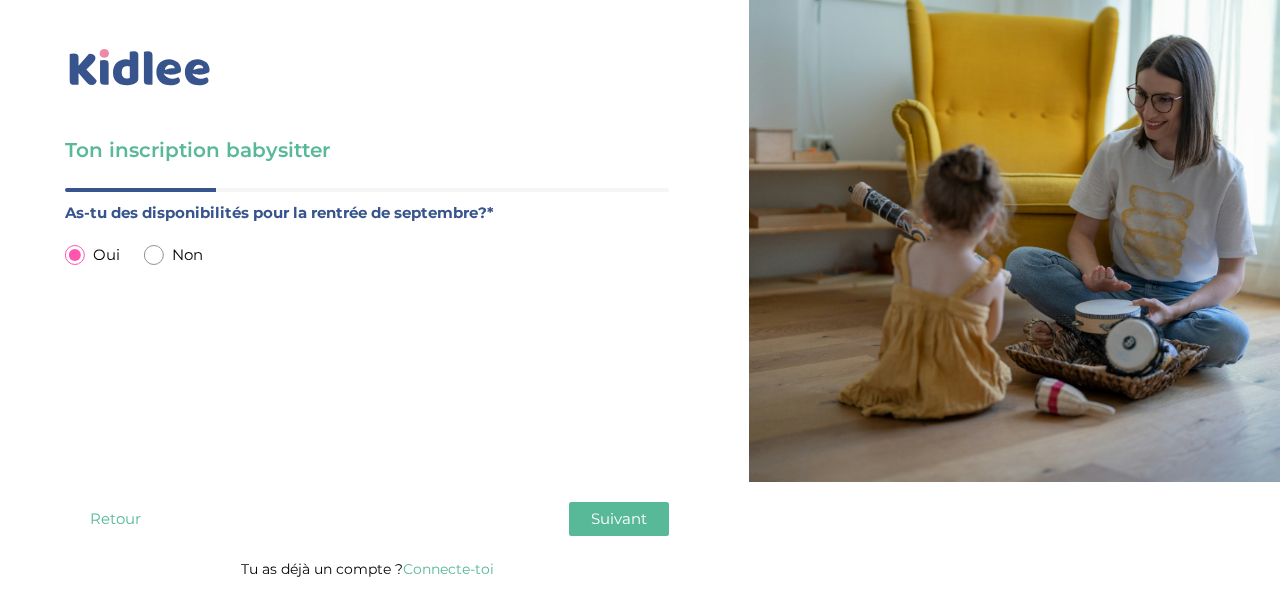 click at bounding box center (154, 255) 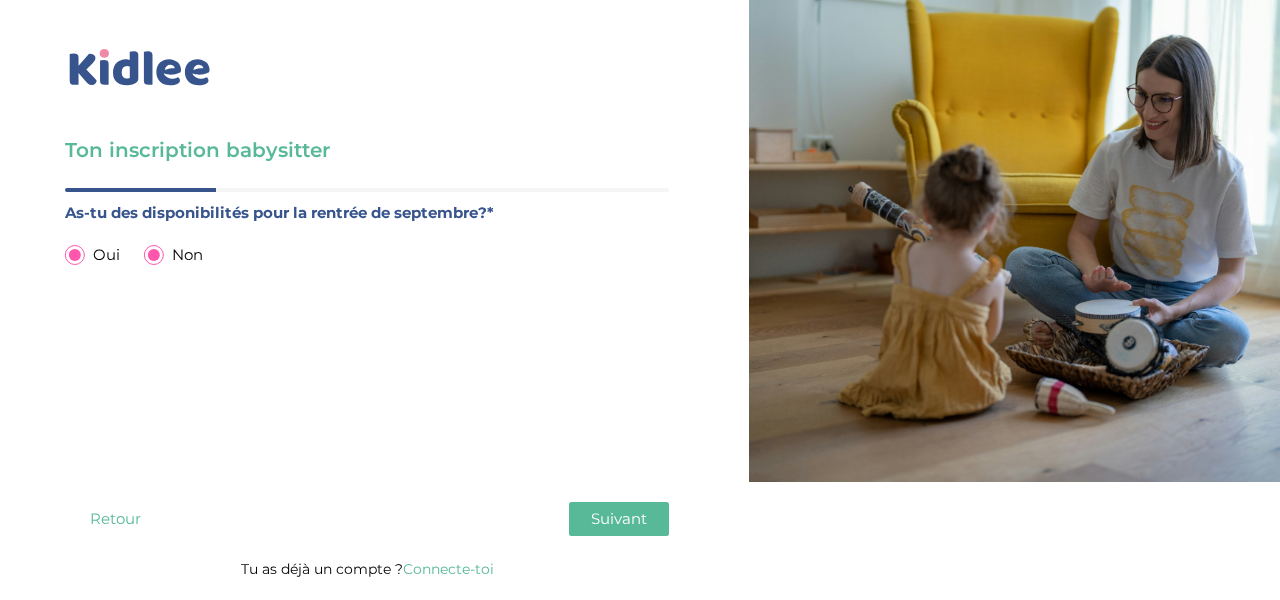 radio on "false" 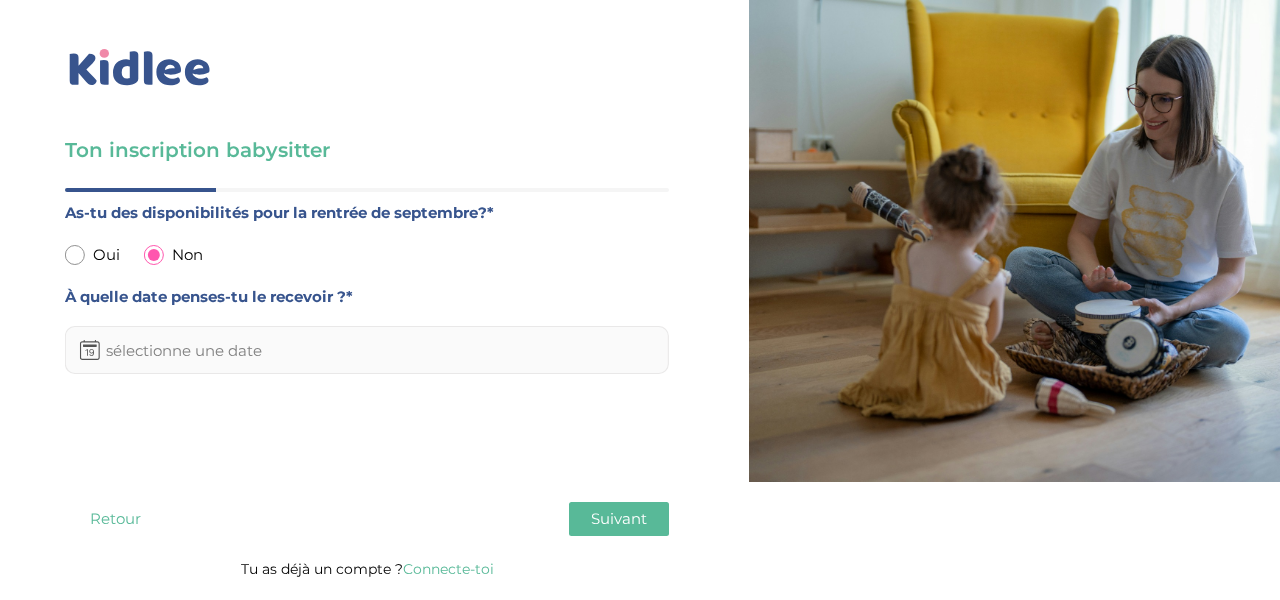 click at bounding box center (367, 350) 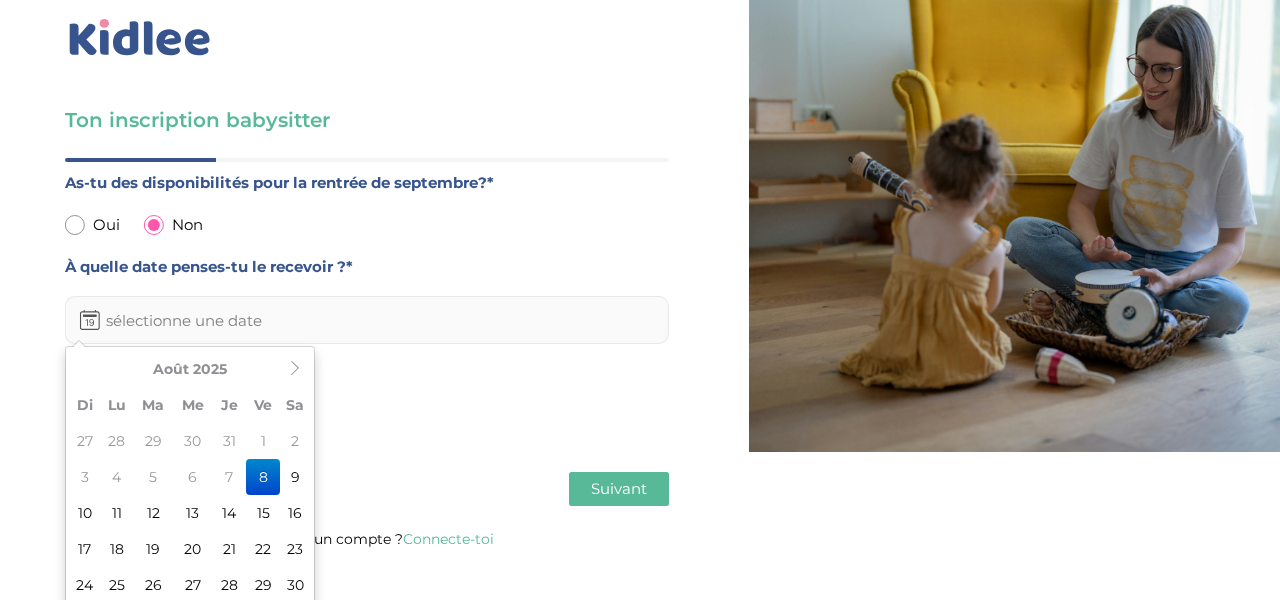 scroll, scrollTop: 34, scrollLeft: 0, axis: vertical 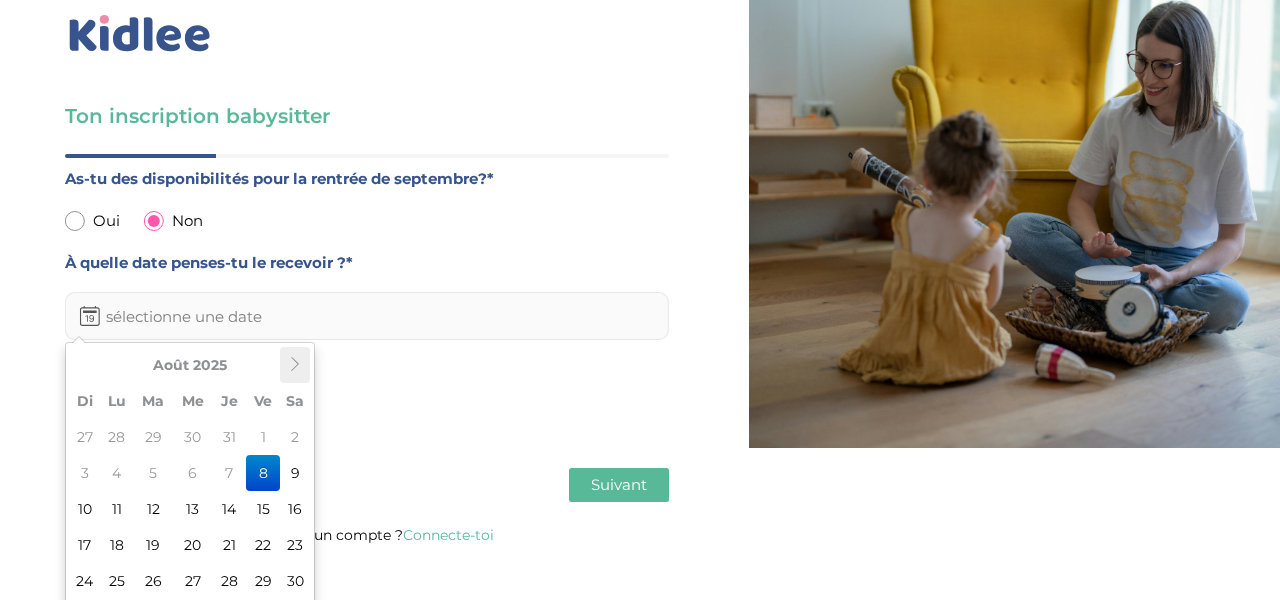 click at bounding box center (295, 364) 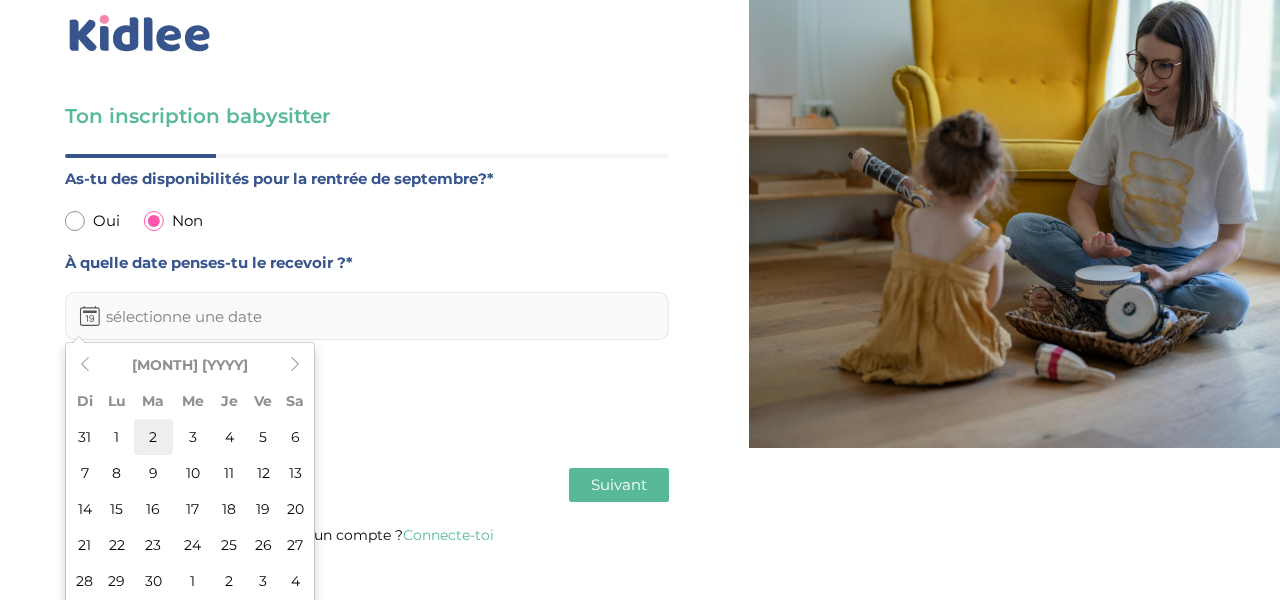 click on "2" at bounding box center [153, 437] 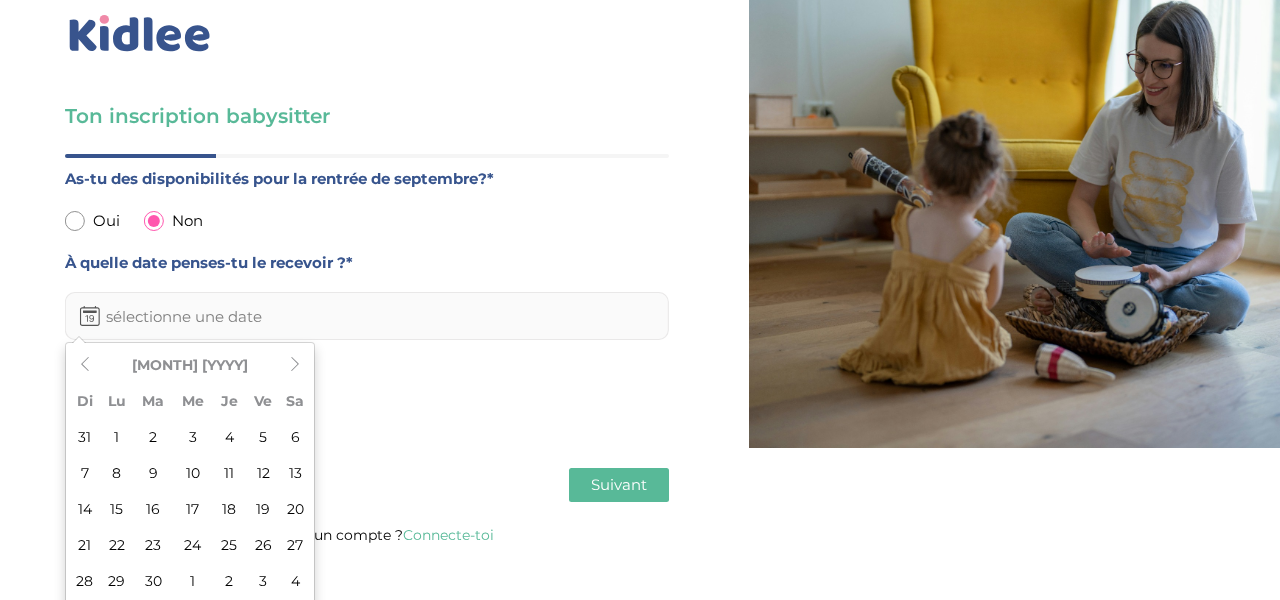 type on "02-09-2025" 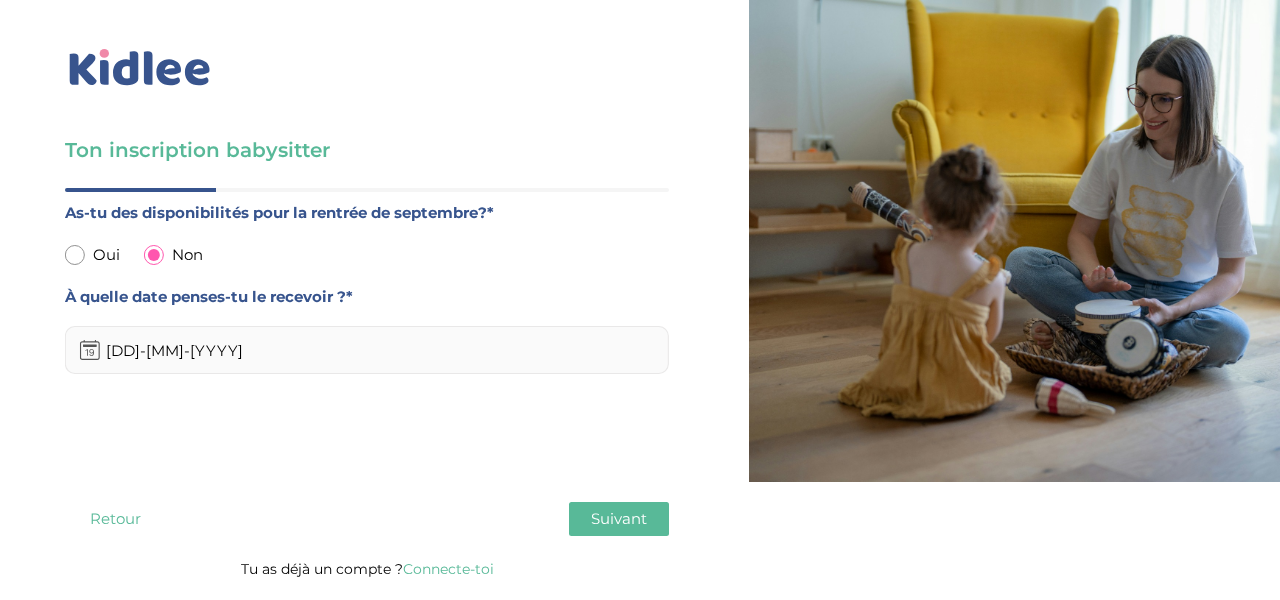 scroll, scrollTop: 0, scrollLeft: 0, axis: both 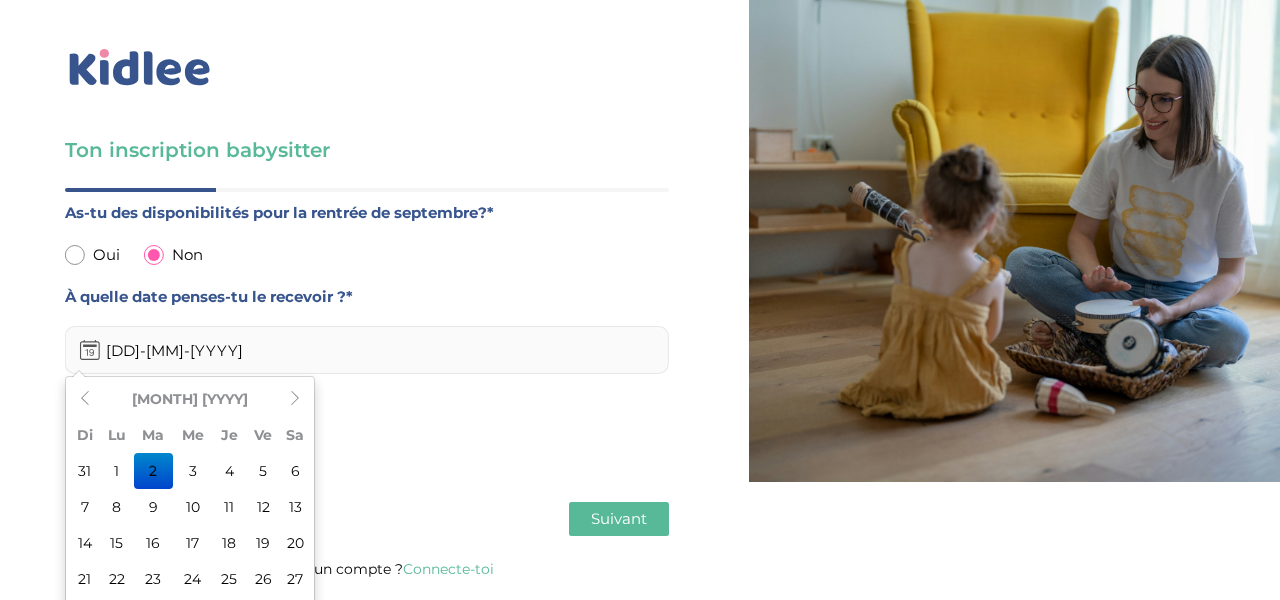 click on "02-09-2025" at bounding box center [367, 350] 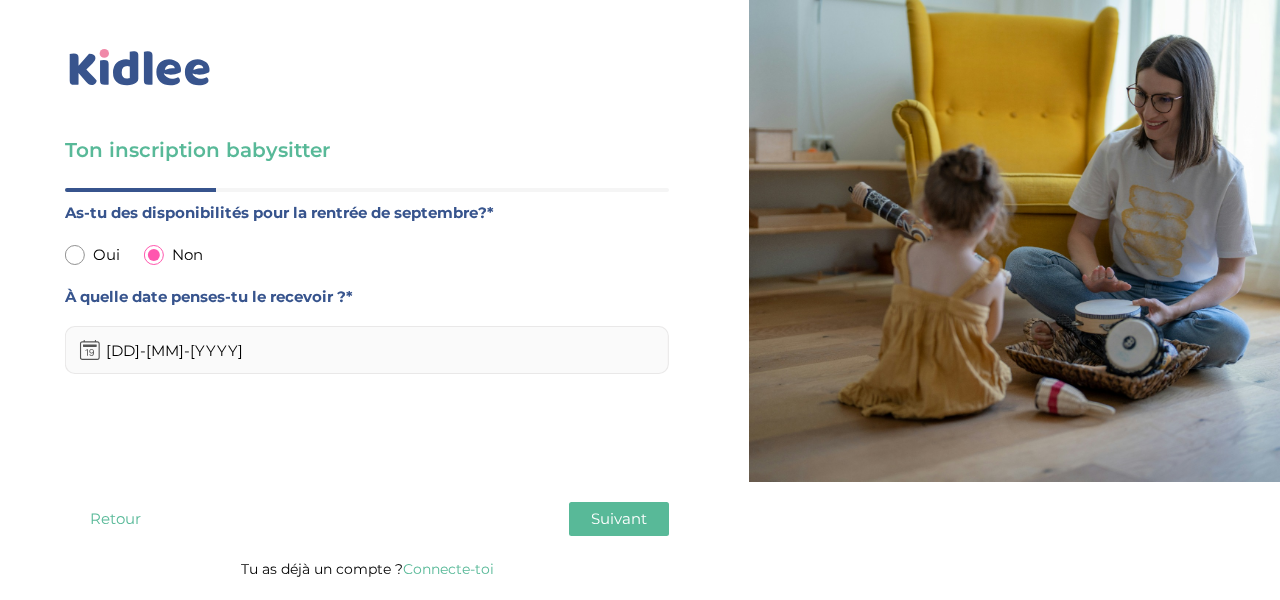 click on "As-tu des disponibilités pour la rentrée de septembre?*     Oui     Non   À quelle date penses-tu le recevoir ?*   02-09-2025" at bounding box center (367, 341) 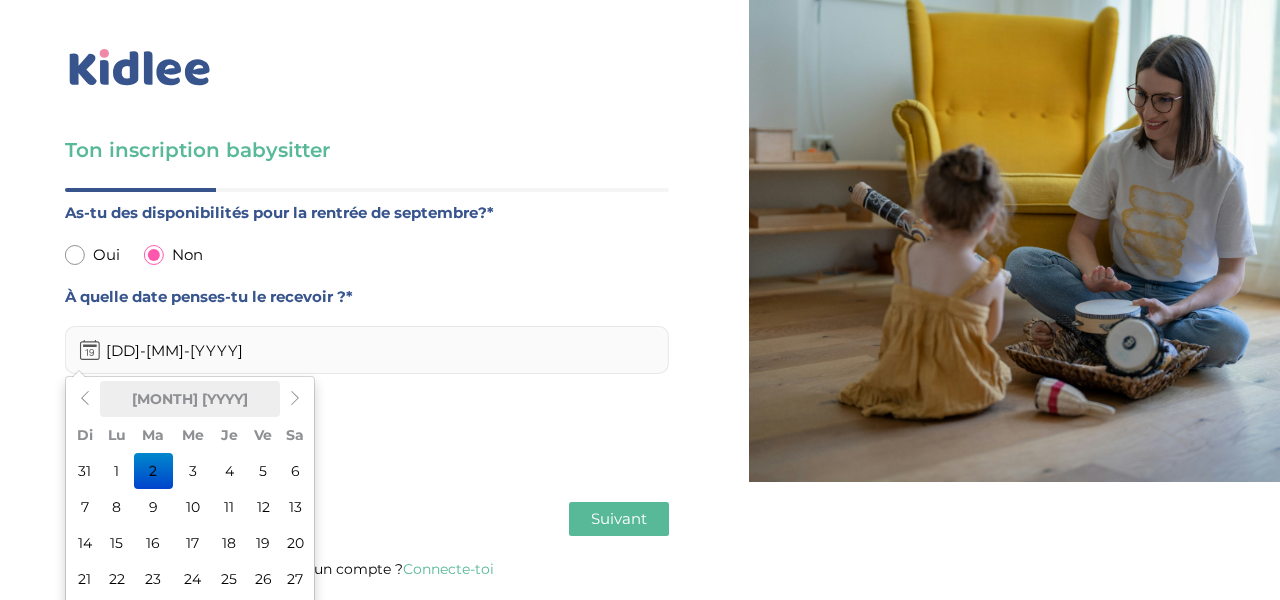 click on "Septembre 2025" at bounding box center (190, 399) 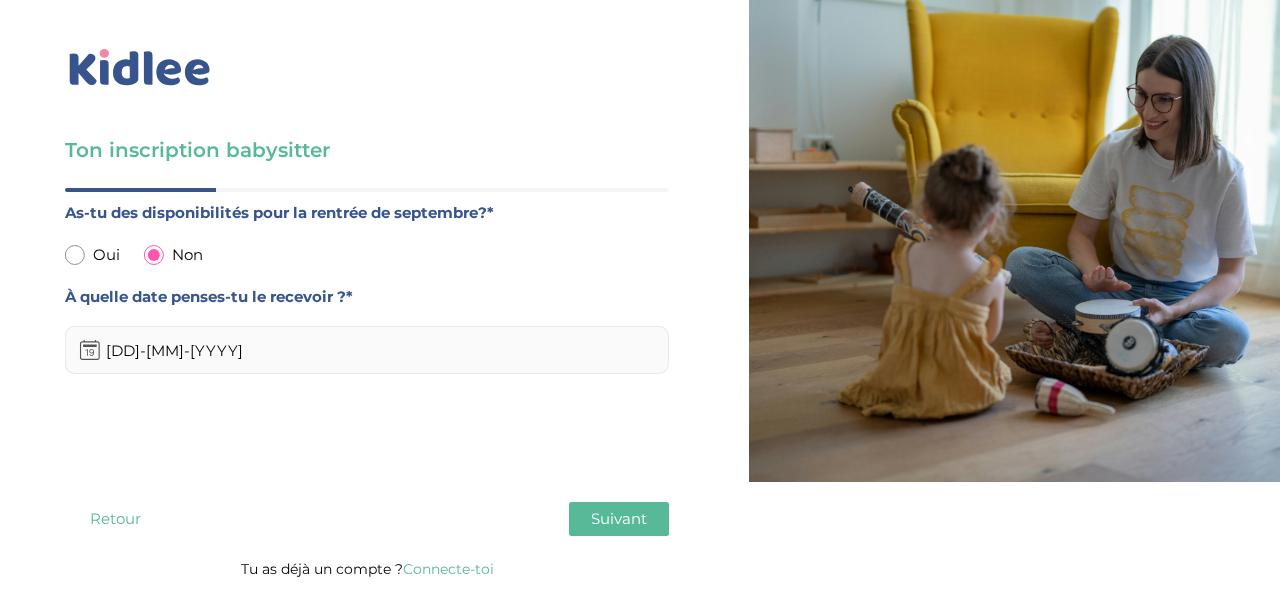 click on "As-tu des disponibilités pour la rentrée de septembre?*     Oui     Non   À quelle date penses-tu le recevoir ?*   02-09-2025" at bounding box center (367, 341) 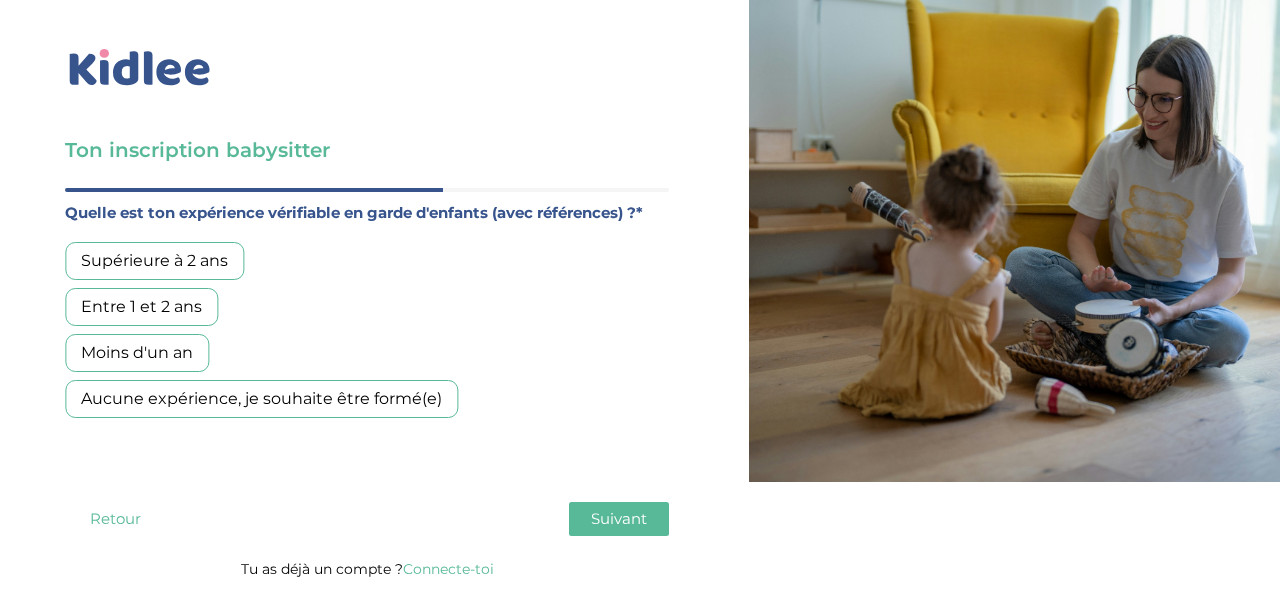 click on "Supérieure à 2 ans" at bounding box center (154, 261) 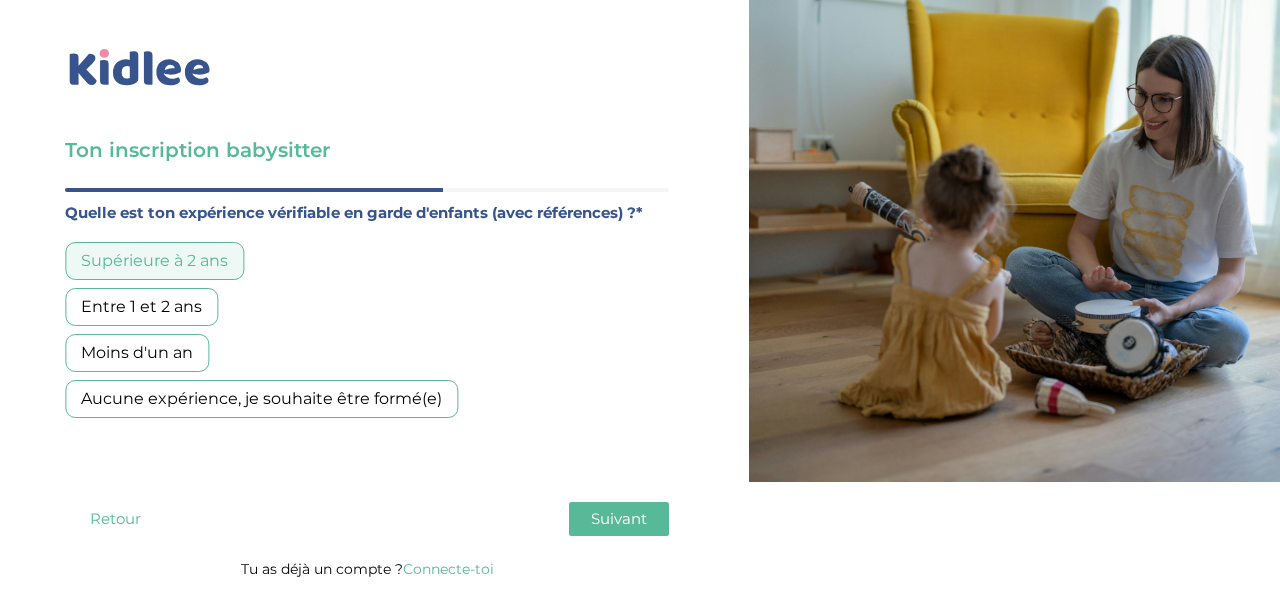 click on "Suivant" at bounding box center [619, 519] 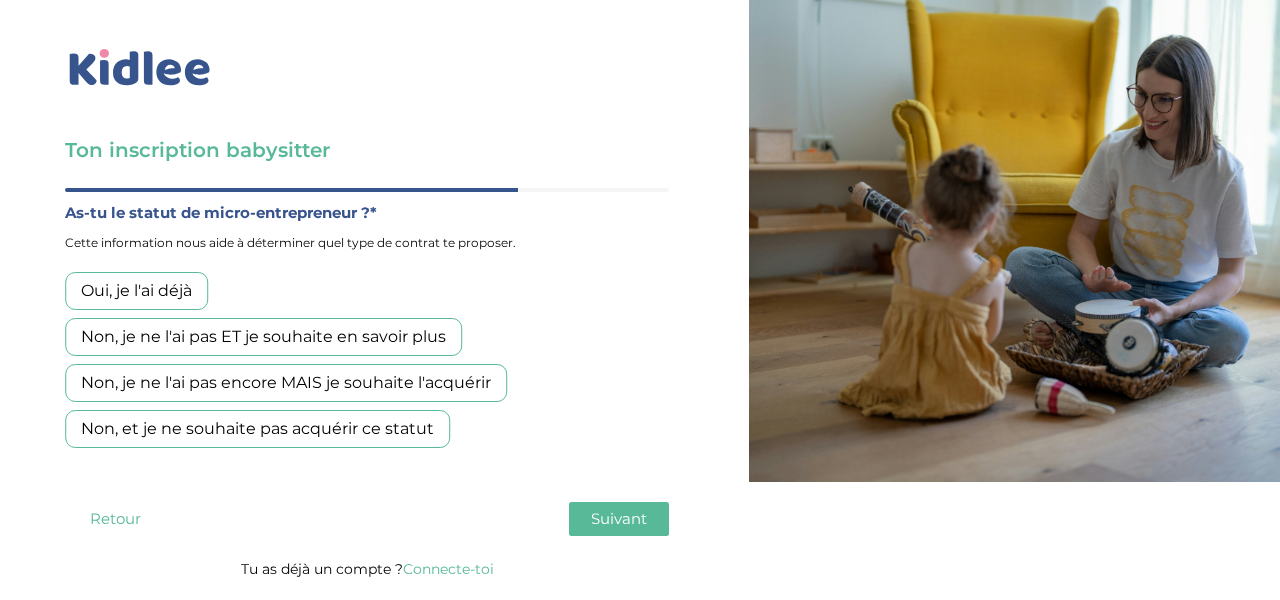 click on "Non, et je ne souhaite pas acquérir ce statut" at bounding box center (257, 429) 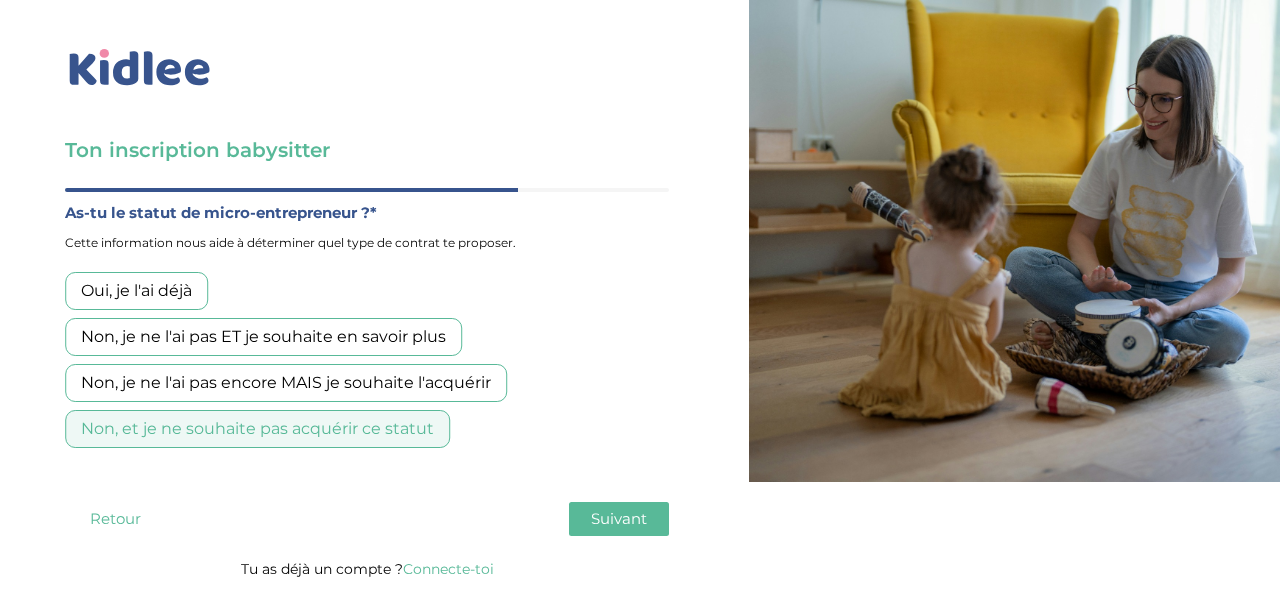 click on "Suivant" at bounding box center [619, 519] 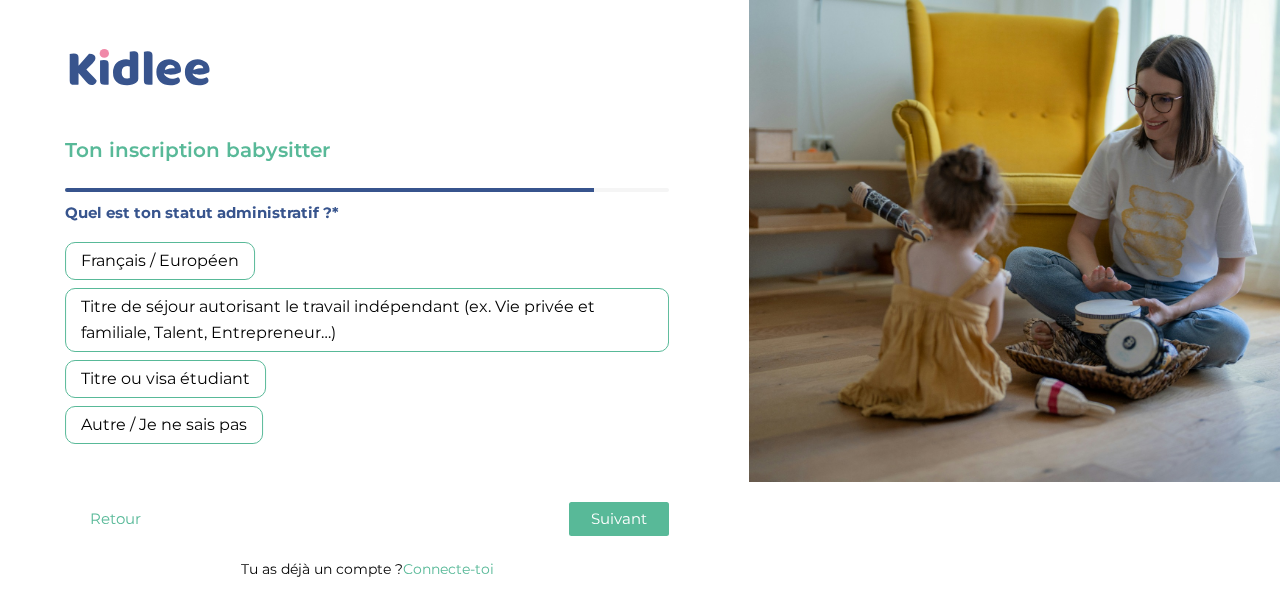 click on "Français / Européen" at bounding box center (160, 261) 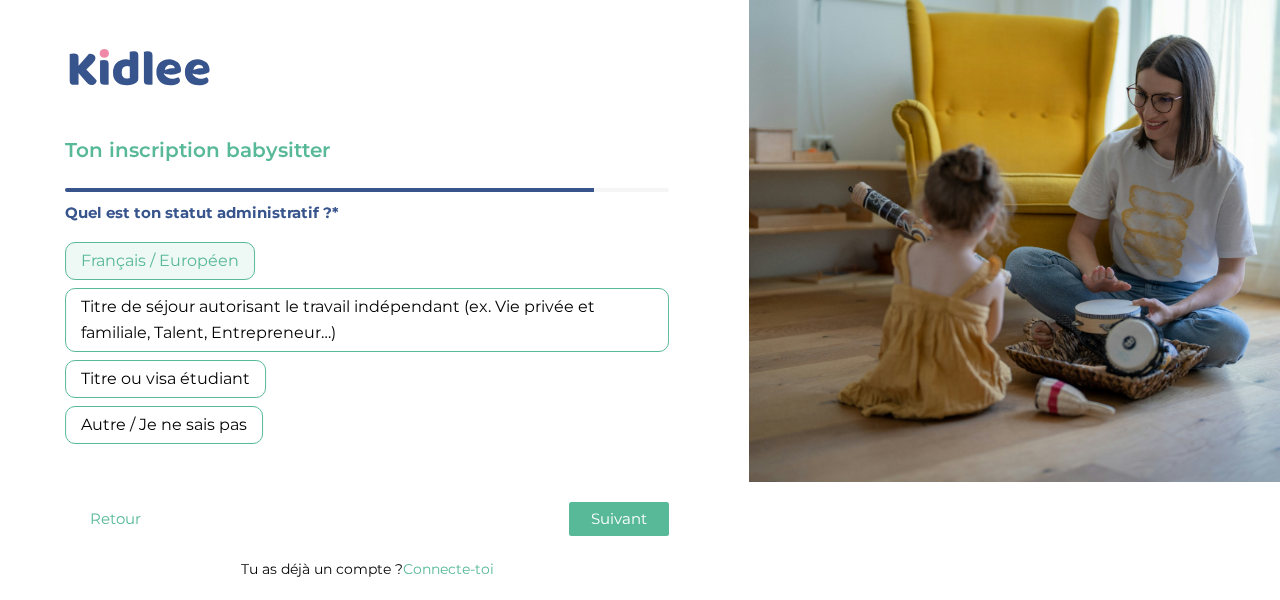click on "Suivant" at bounding box center (619, 518) 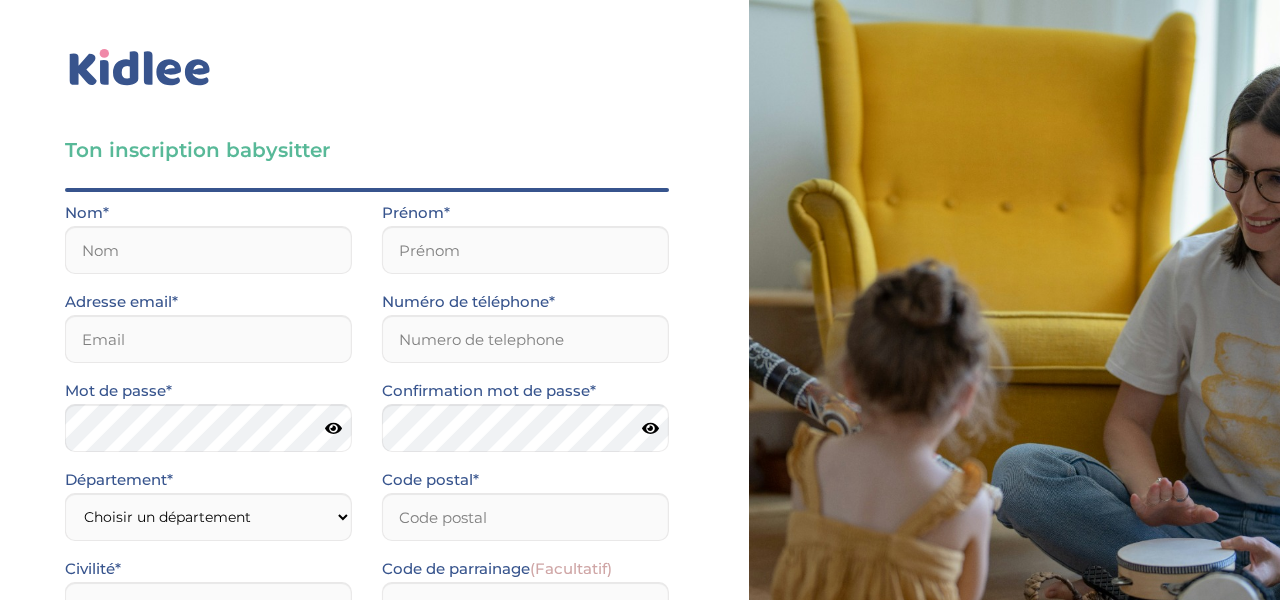 scroll, scrollTop: 0, scrollLeft: 0, axis: both 